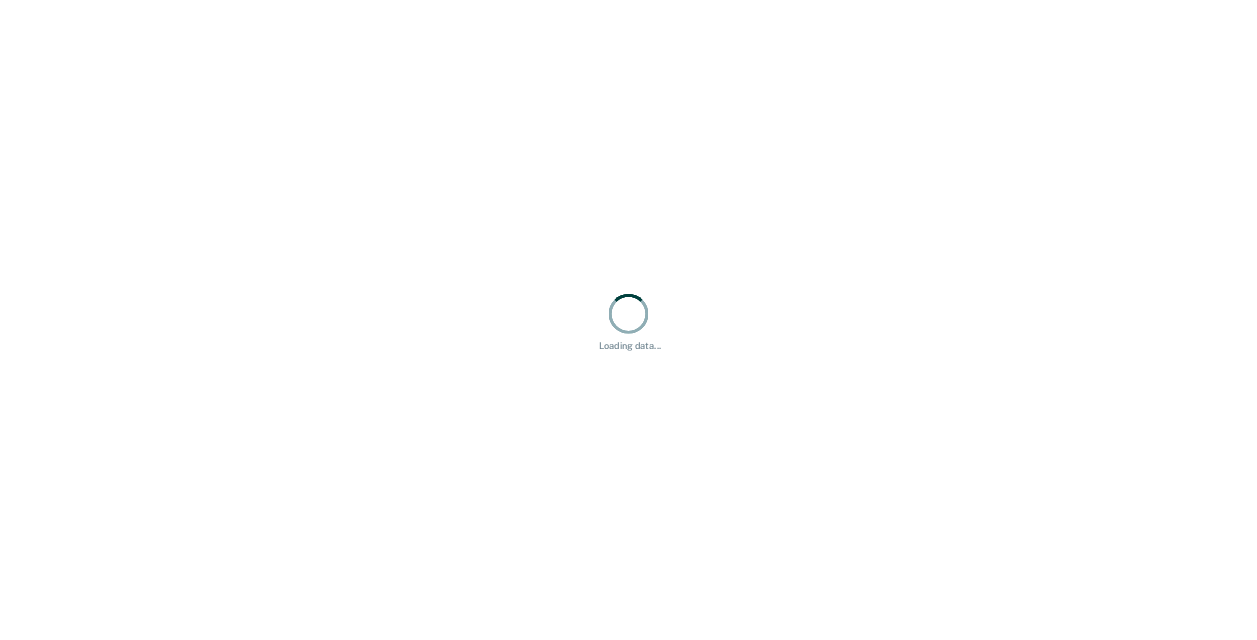 scroll, scrollTop: 0, scrollLeft: 0, axis: both 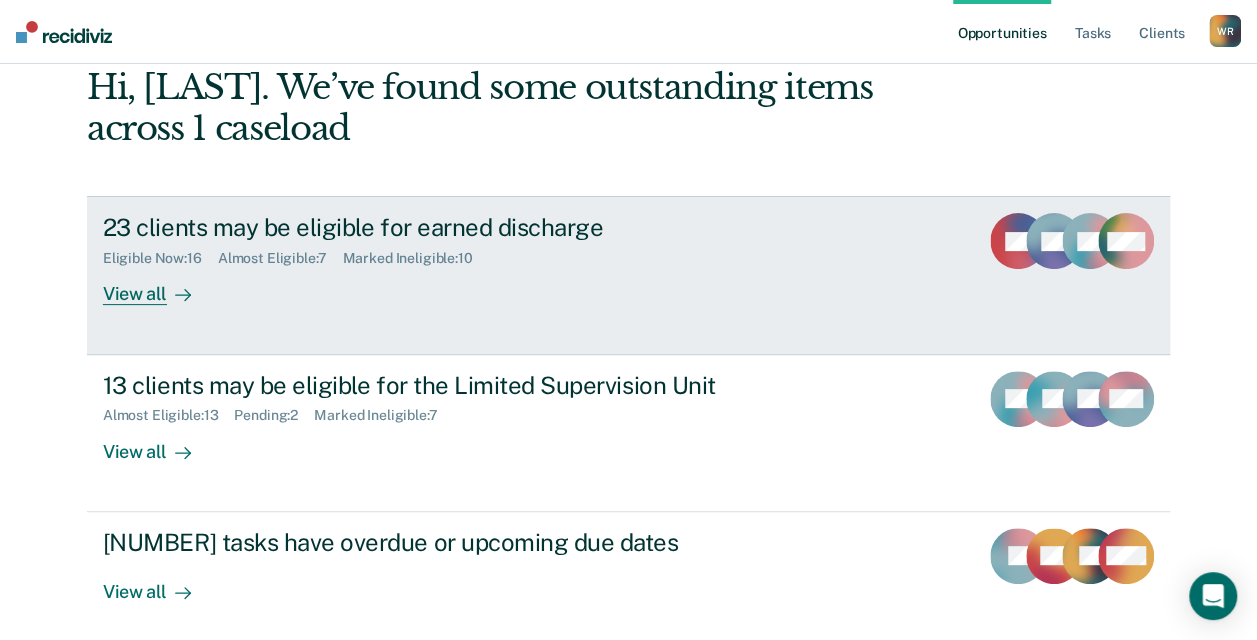 click on "23 clients may be eligible for earned discharge" at bounding box center (454, 227) 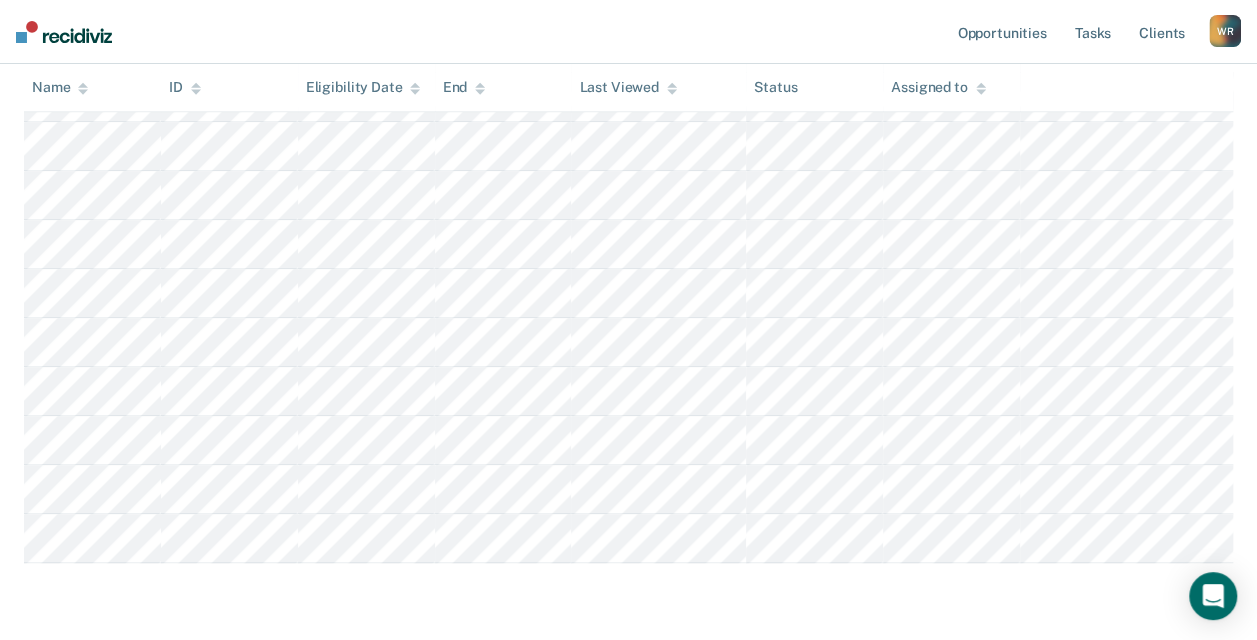 scroll, scrollTop: 663, scrollLeft: 0, axis: vertical 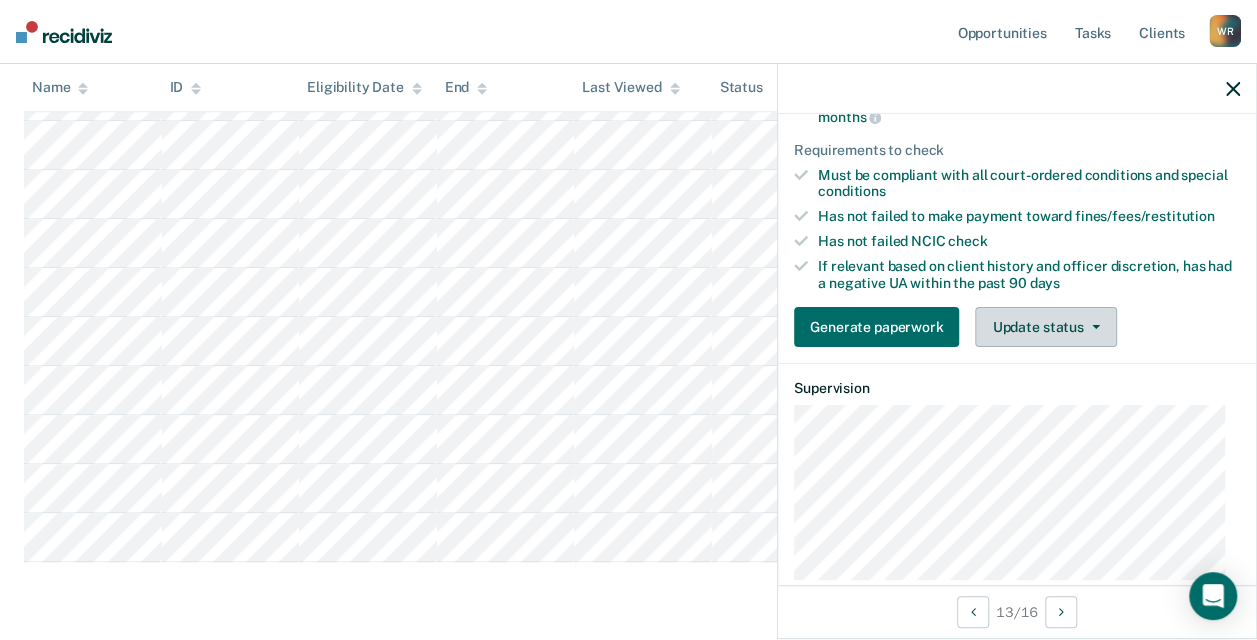 click on "Update status" at bounding box center (1045, 327) 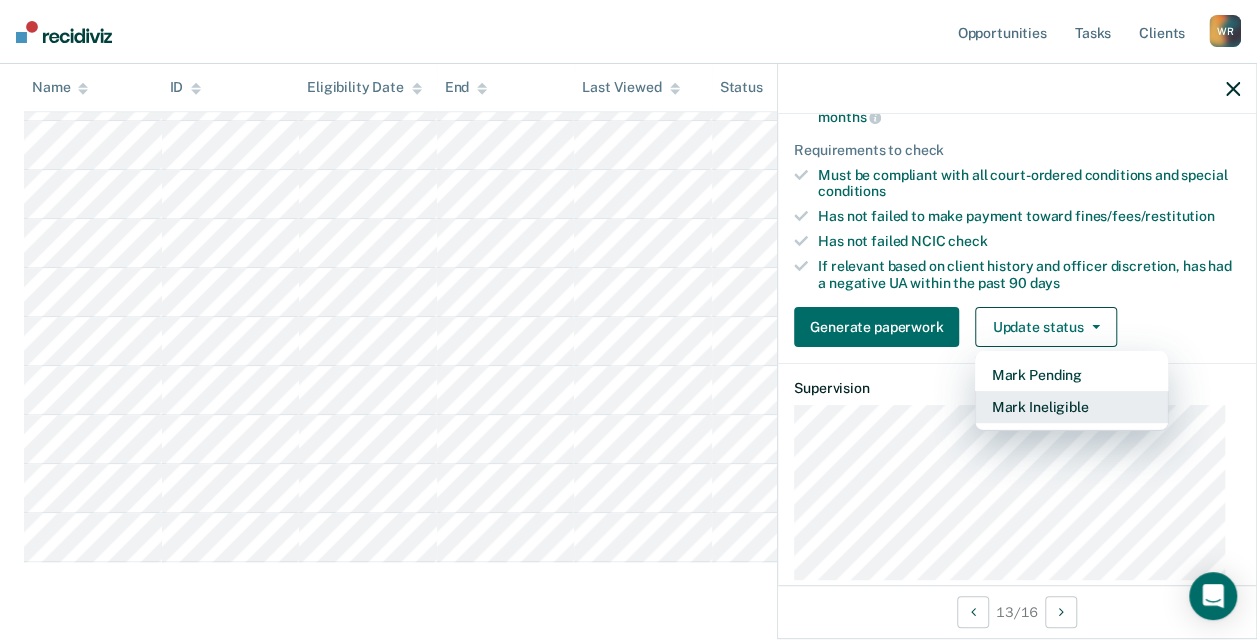 click on "Mark Ineligible" at bounding box center (1071, 407) 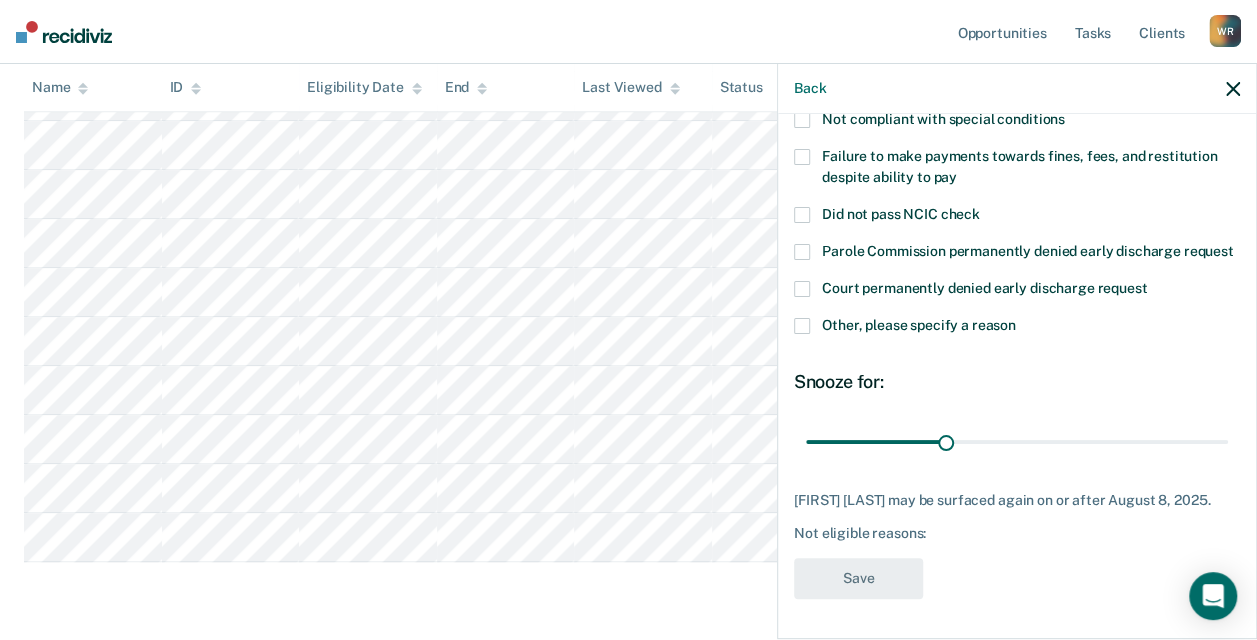scroll, scrollTop: 172, scrollLeft: 0, axis: vertical 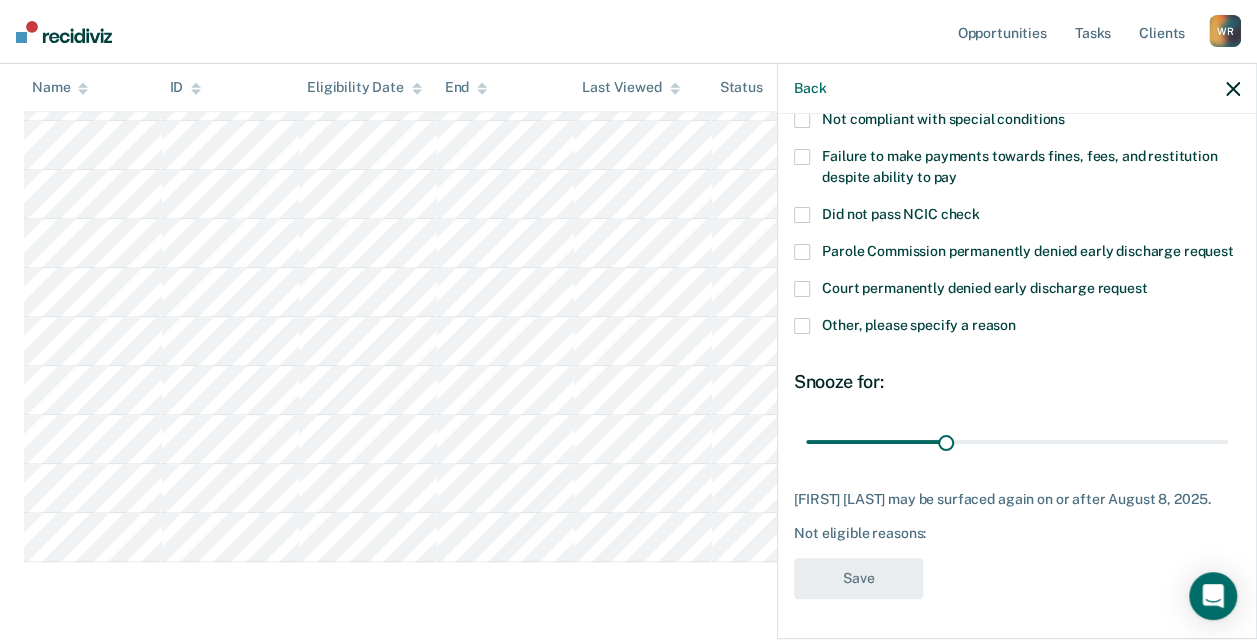 click on "Other, please specify a reason" at bounding box center (1017, 328) 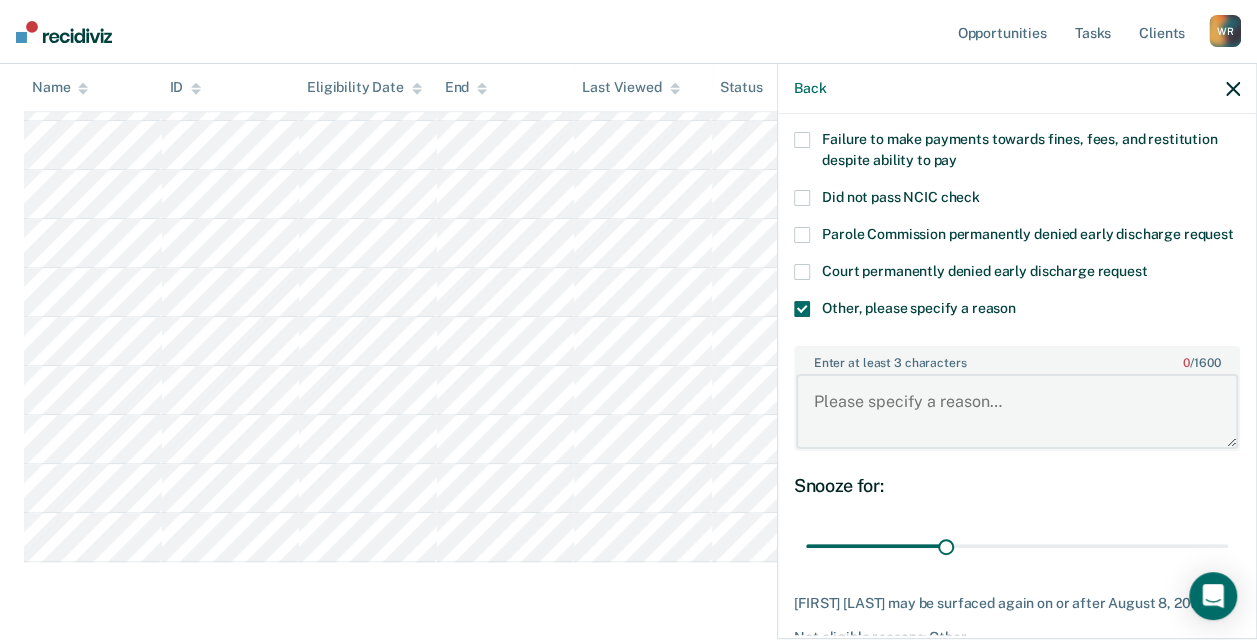 click on "Enter at least 3 characters 0  /  1600" at bounding box center (1017, 411) 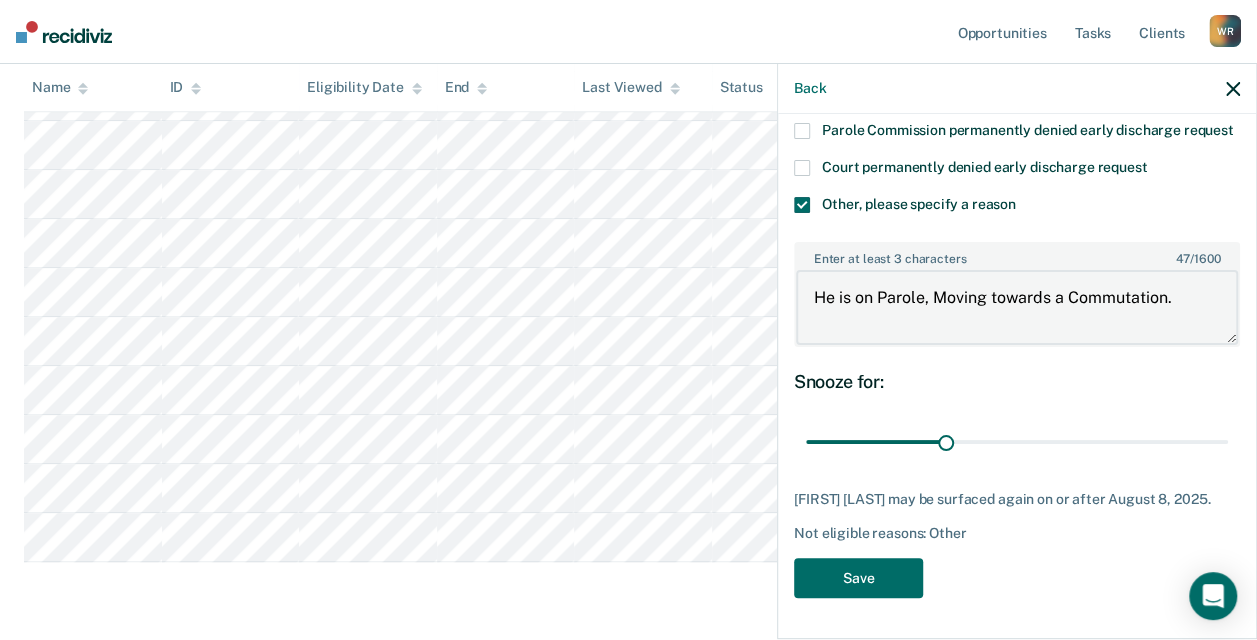 scroll, scrollTop: 292, scrollLeft: 0, axis: vertical 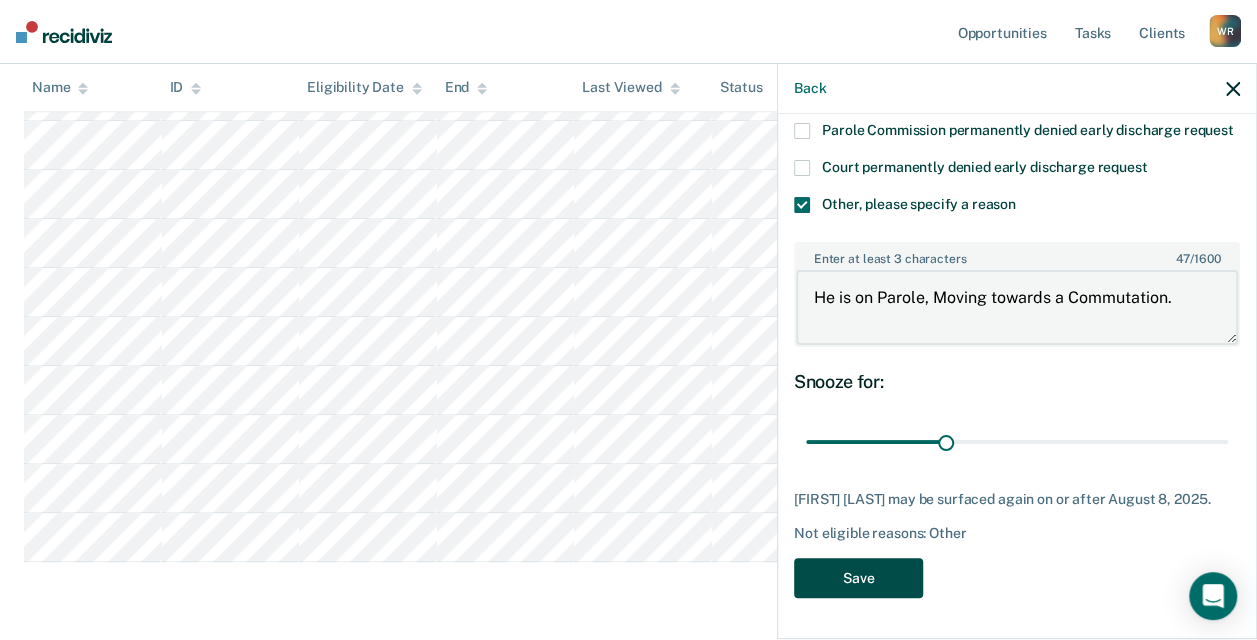 type on "He is on Parole, Moving towards a Commutation." 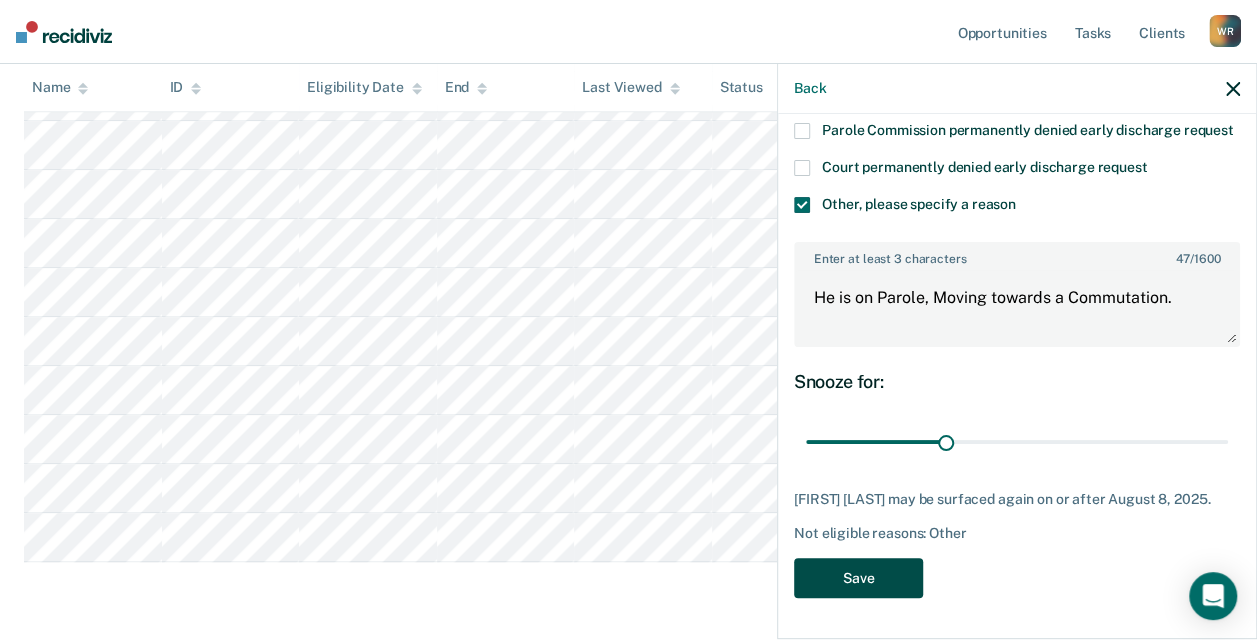 click on "Save" at bounding box center [858, 578] 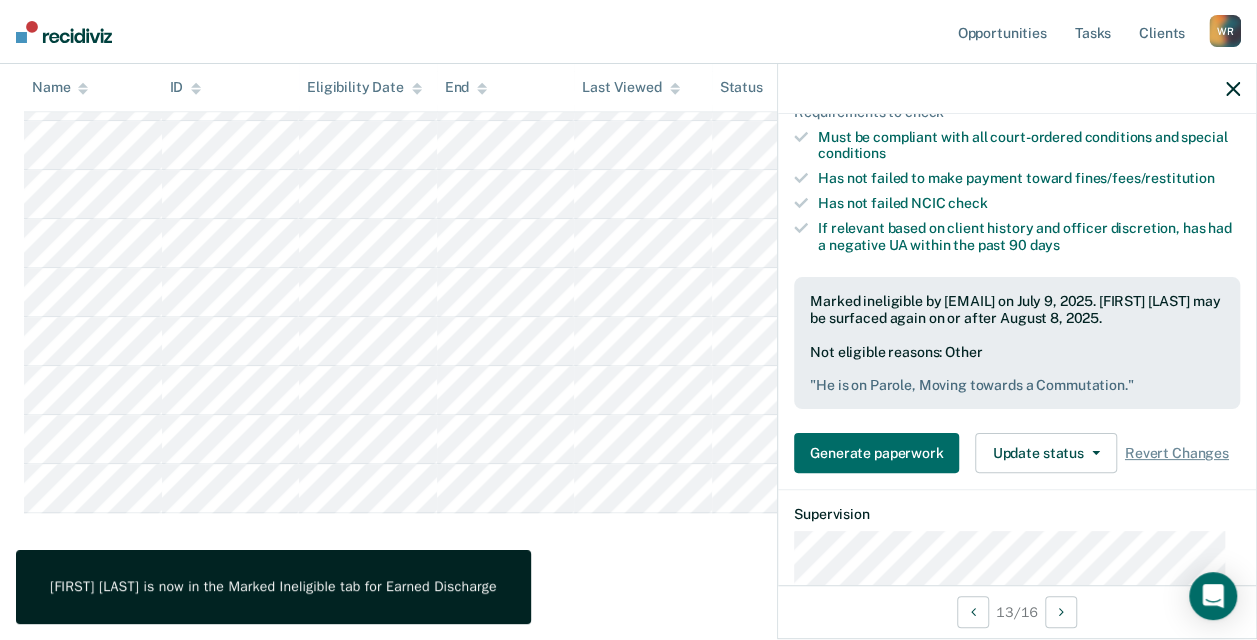 click at bounding box center [1233, 89] 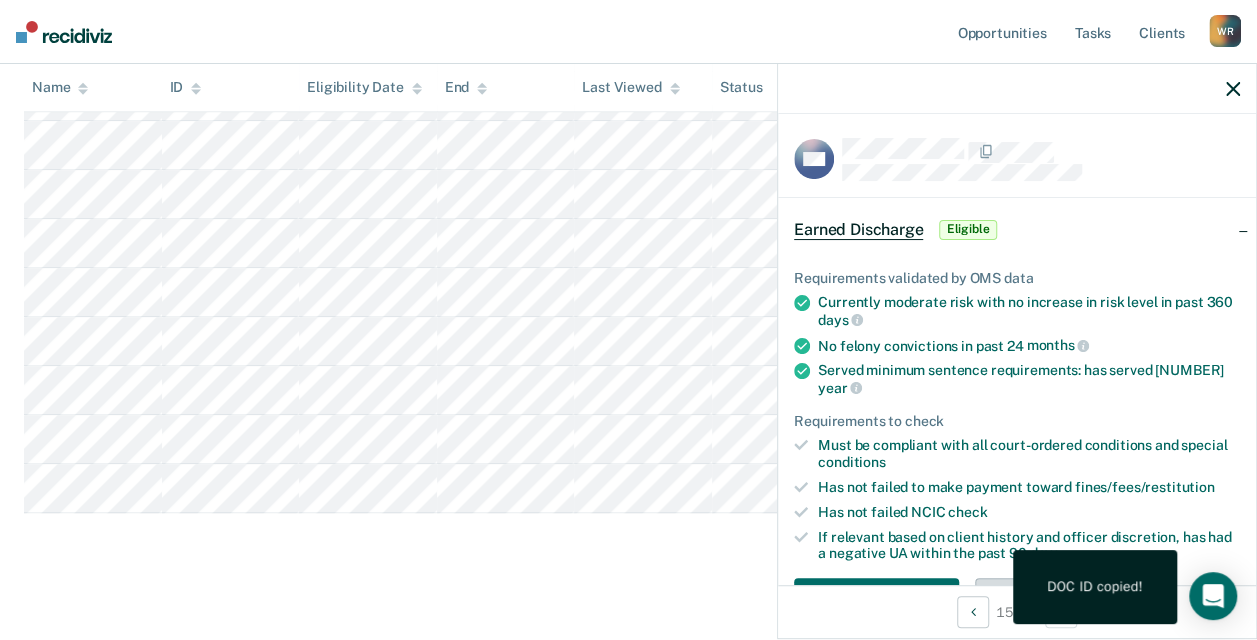 click on "Update status" at bounding box center [1045, 598] 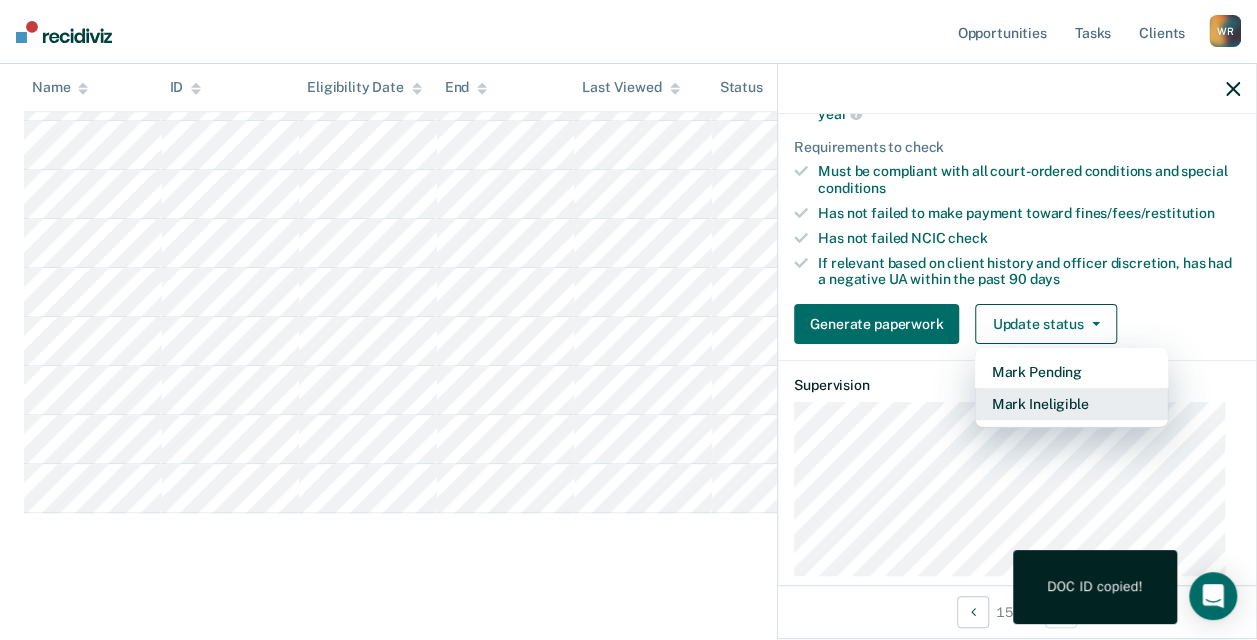 click on "Mark Ineligible" at bounding box center (1071, 404) 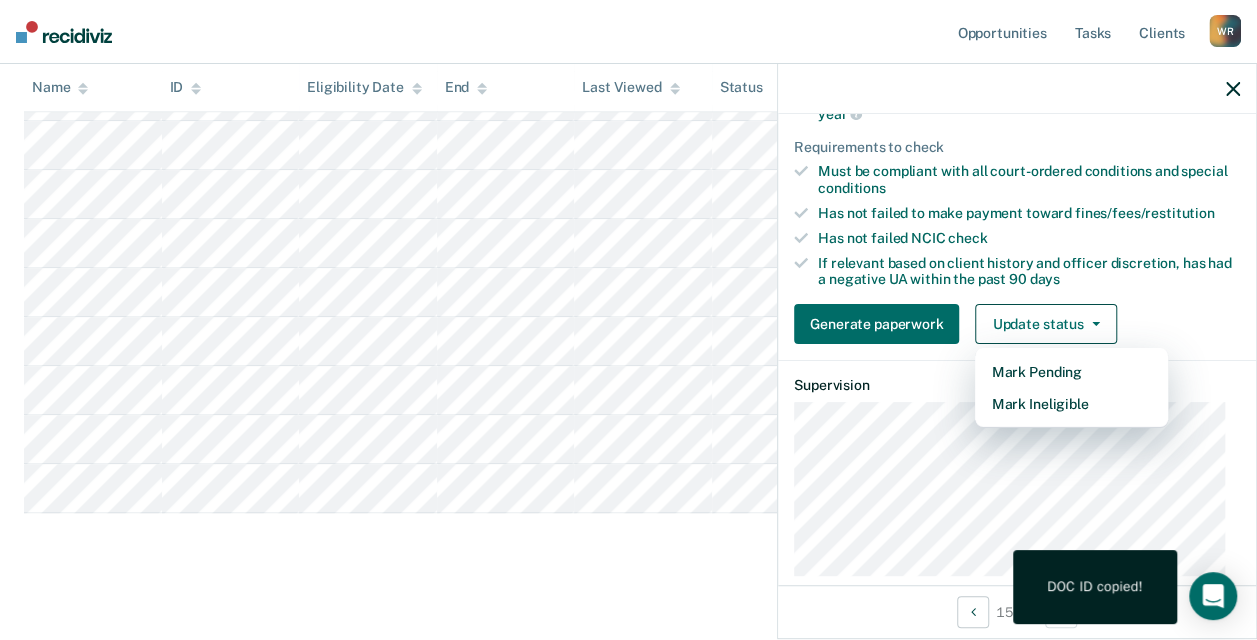 scroll, scrollTop: 172, scrollLeft: 0, axis: vertical 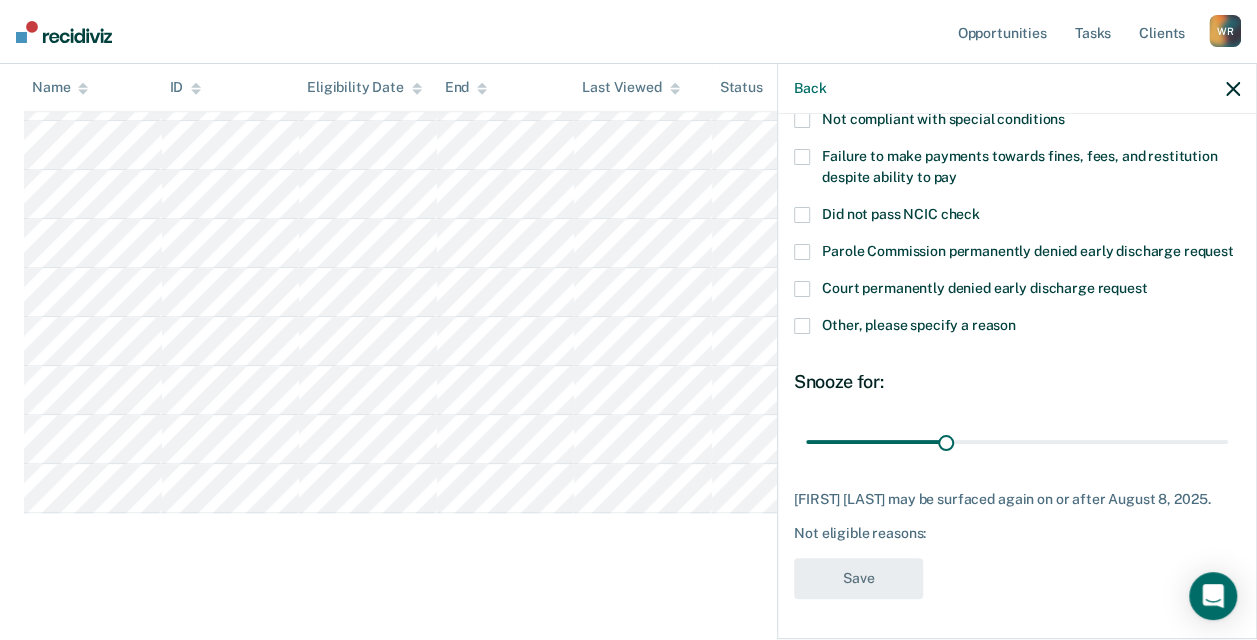 click at bounding box center (802, 326) 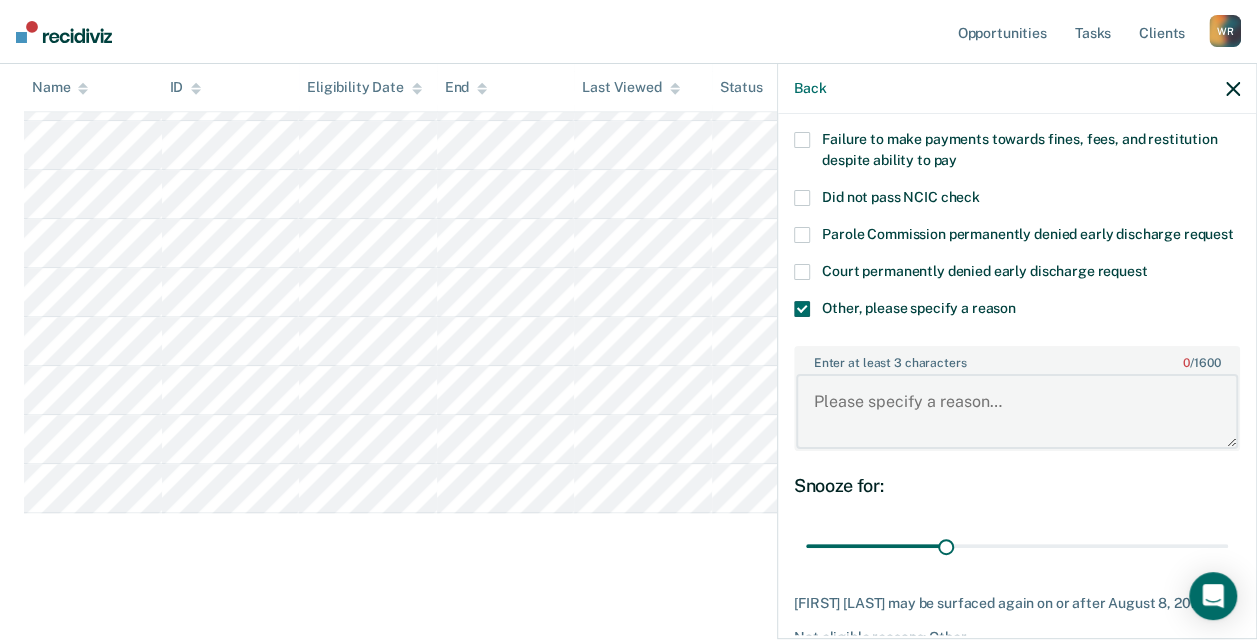 click on "Enter at least 3 characters 0  /  1600" at bounding box center (1017, 411) 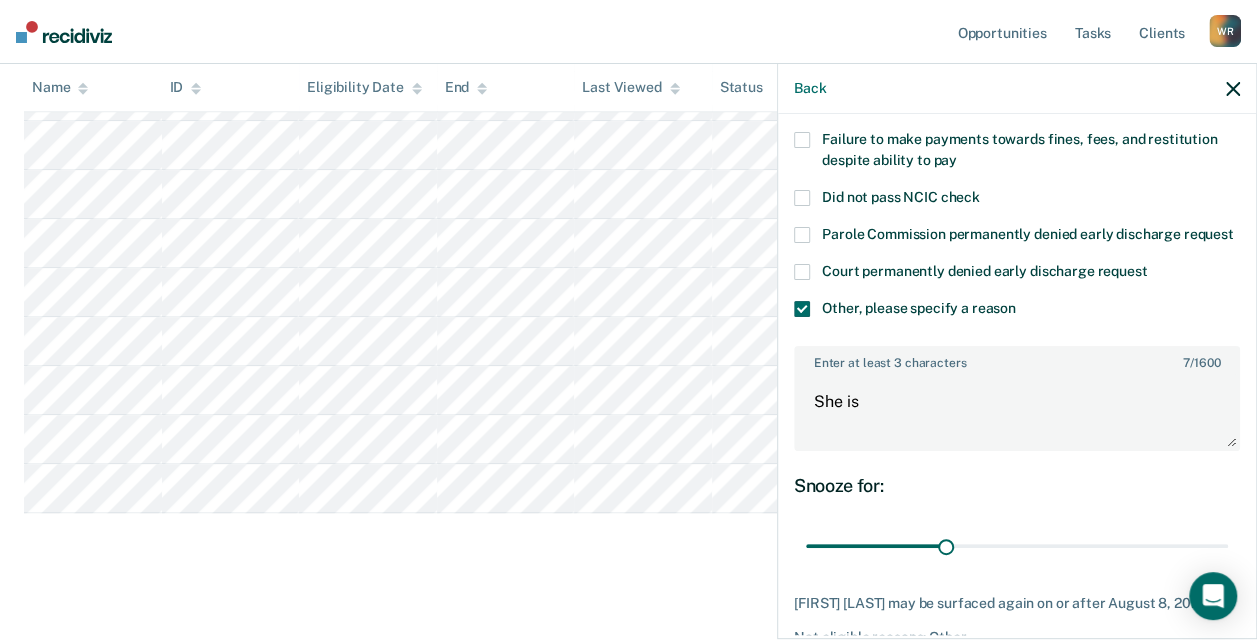 click at bounding box center (802, 140) 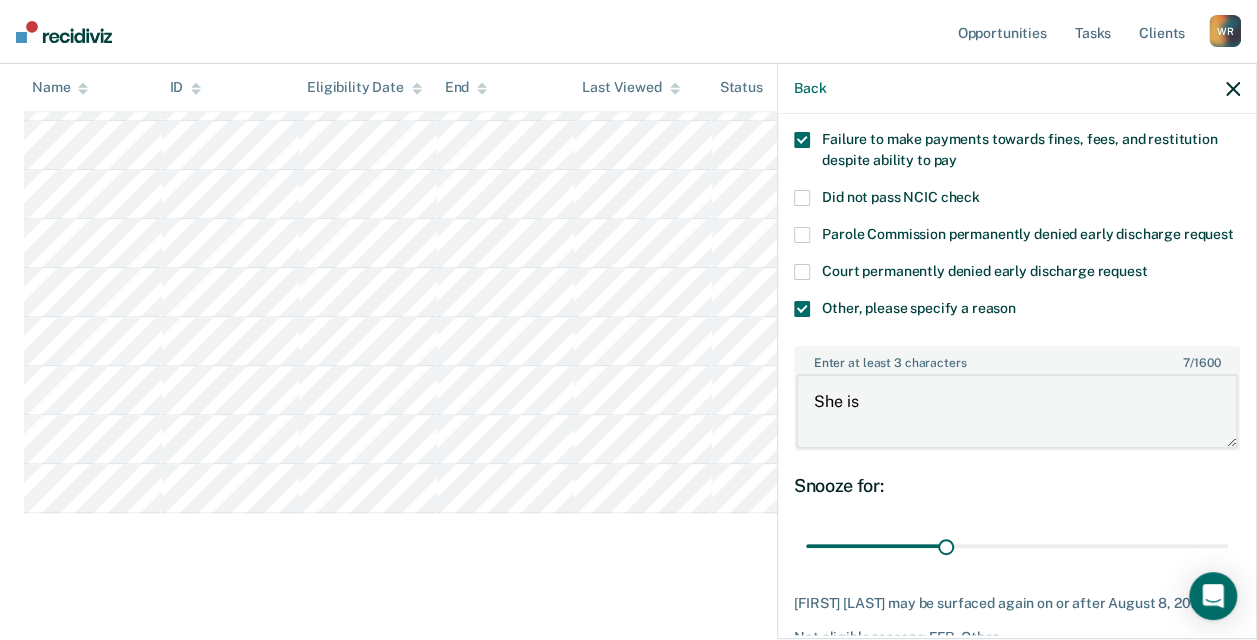 click on "She is" at bounding box center (1017, 411) 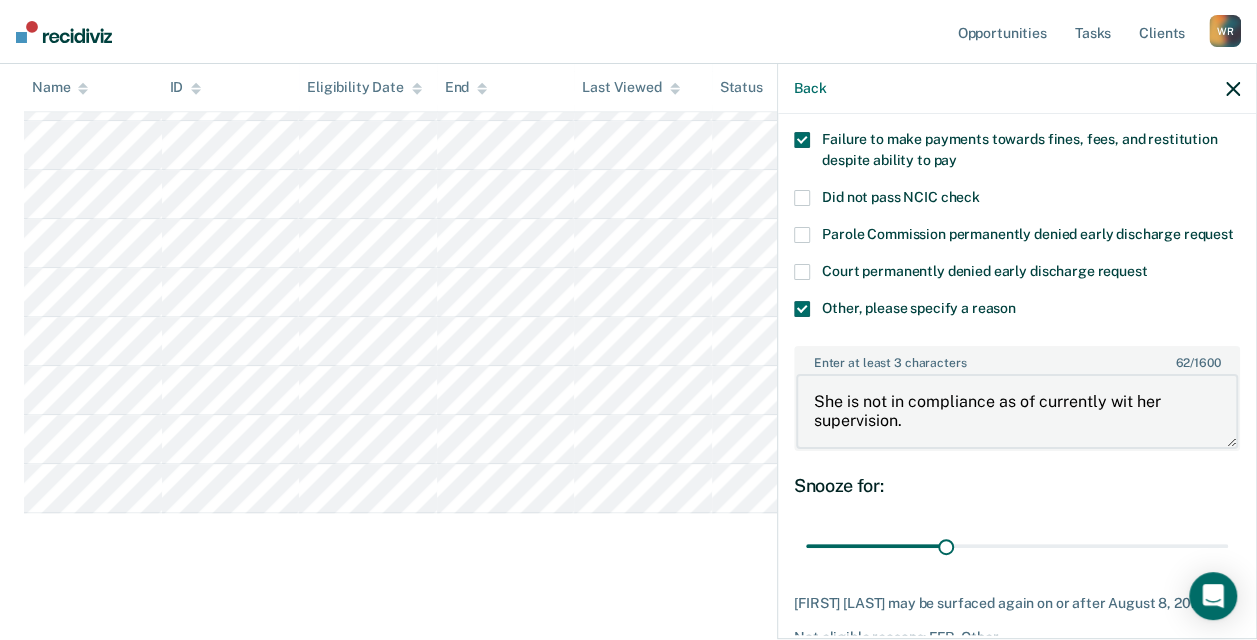 scroll, scrollTop: 292, scrollLeft: 0, axis: vertical 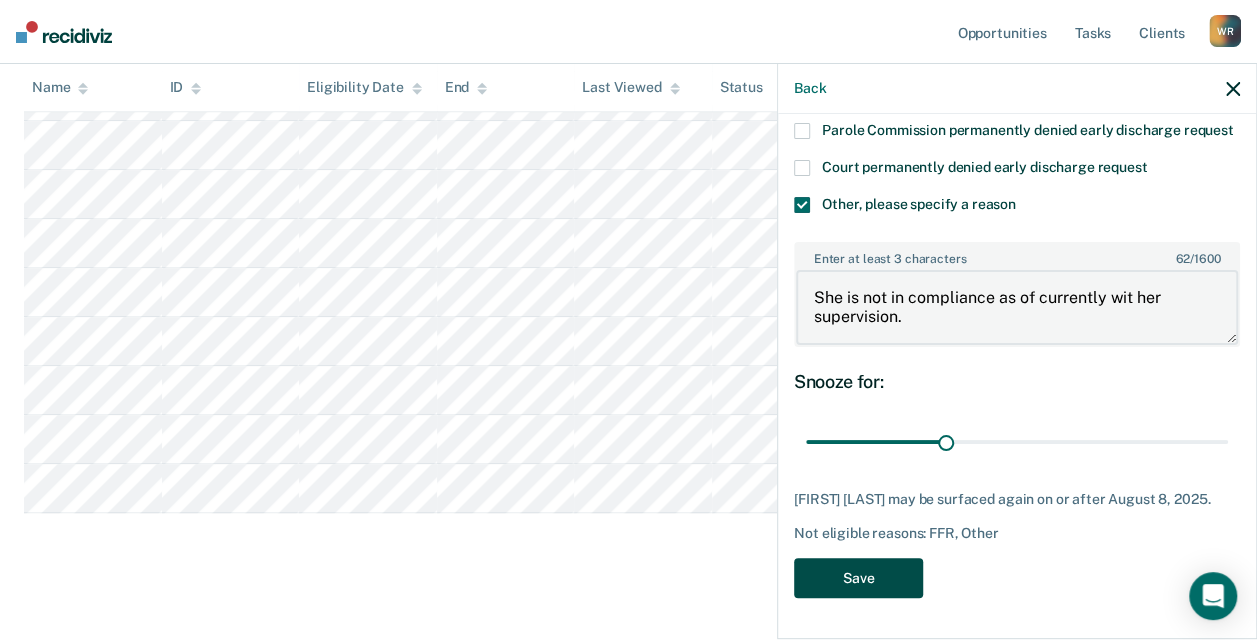 type on "She is not in compliance as of currently wit her supervision." 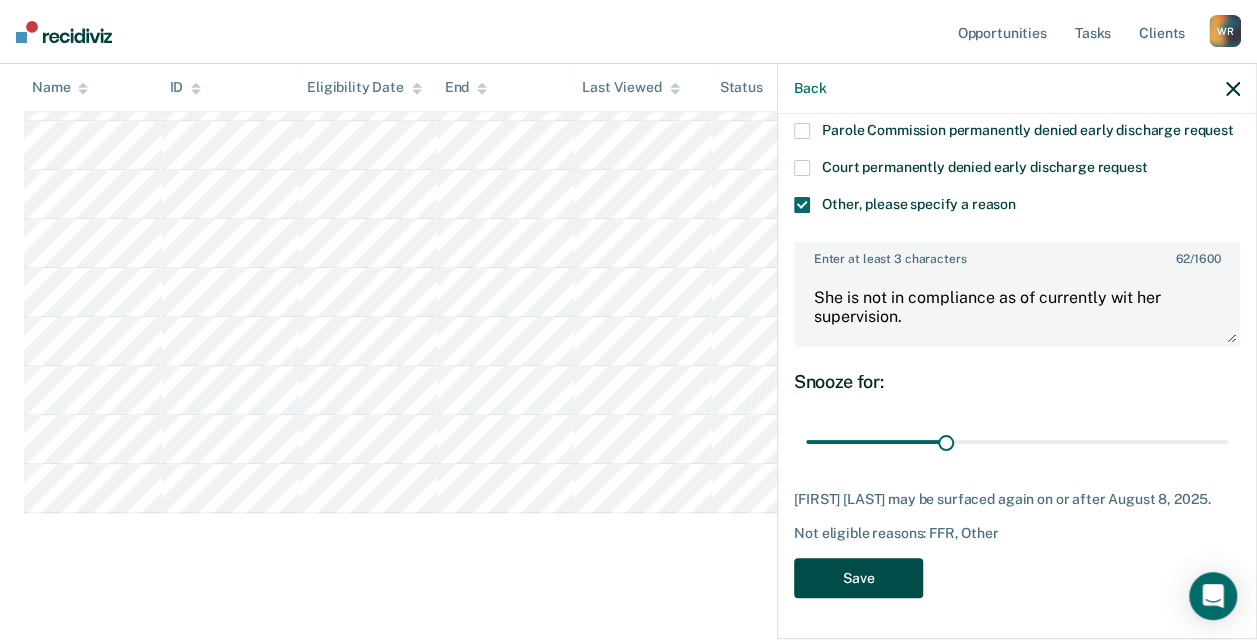 click on "Save" at bounding box center (858, 578) 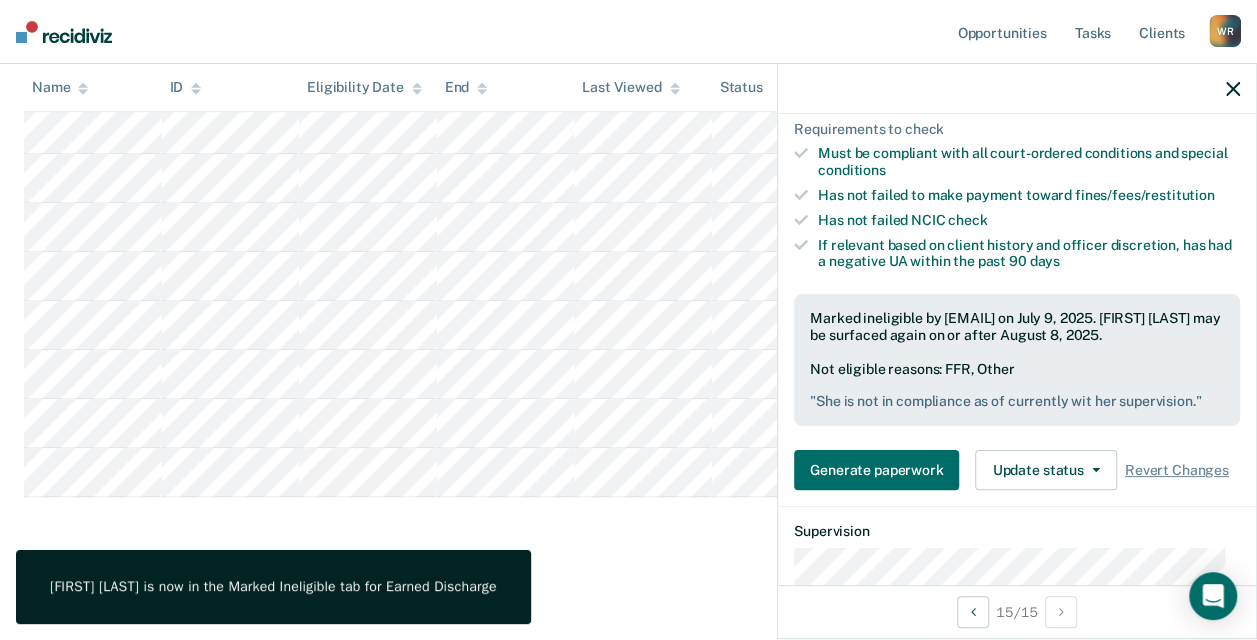 click at bounding box center [1233, 89] 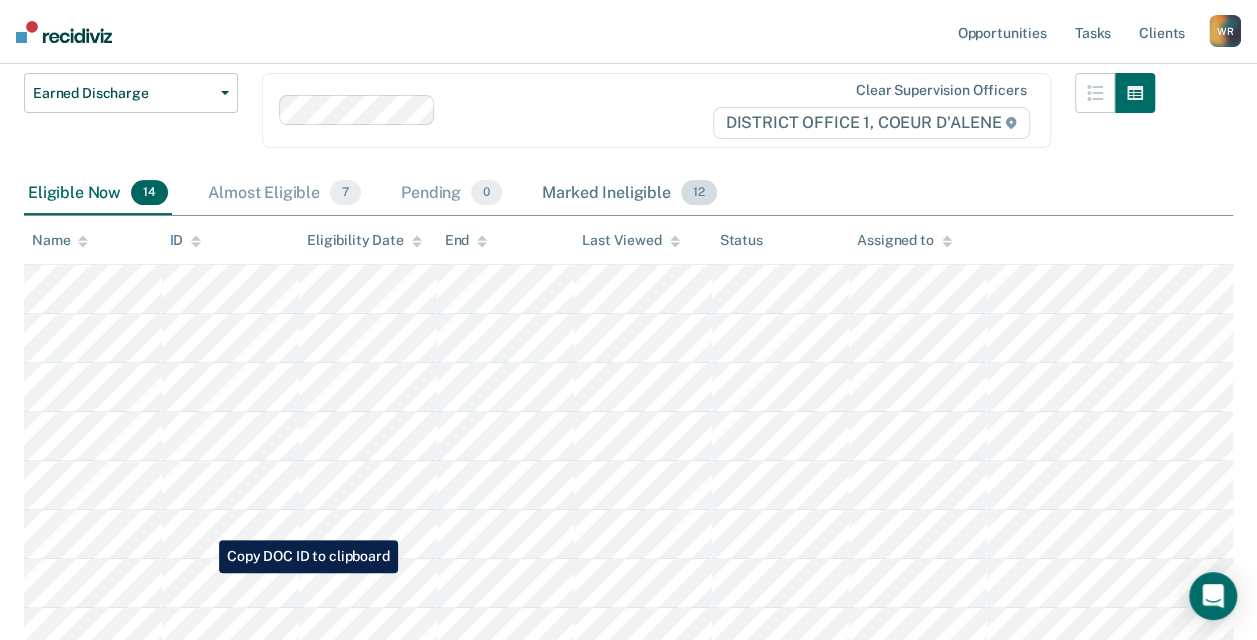 scroll, scrollTop: 164, scrollLeft: 0, axis: vertical 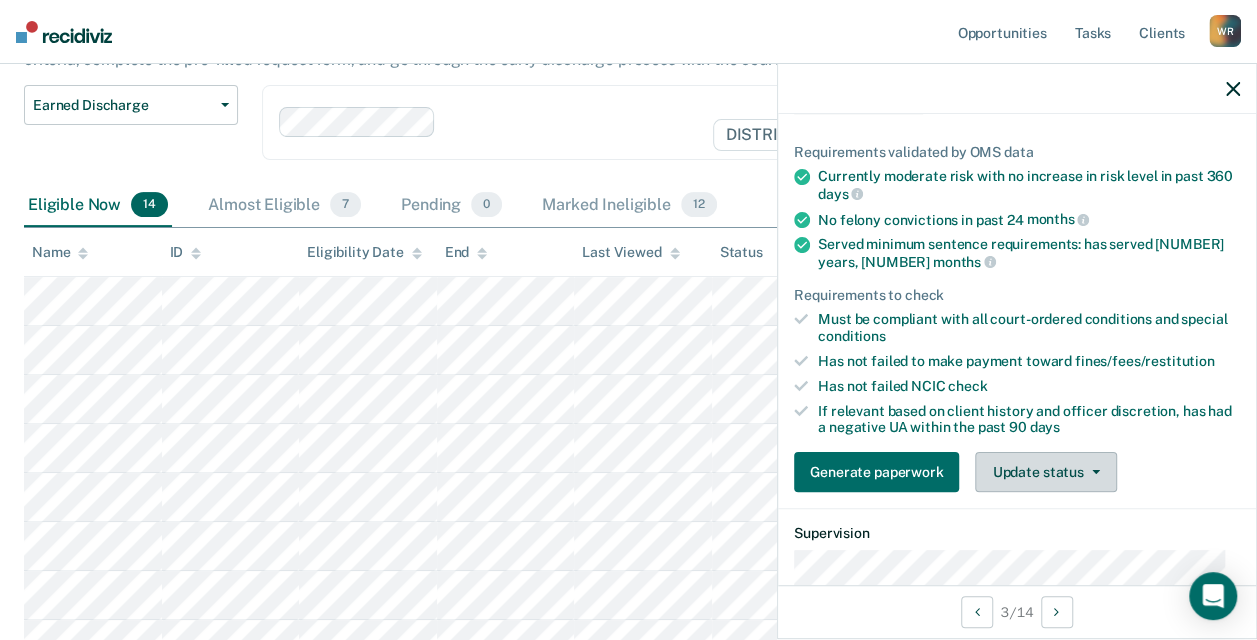 click on "Update status" at bounding box center [1045, 472] 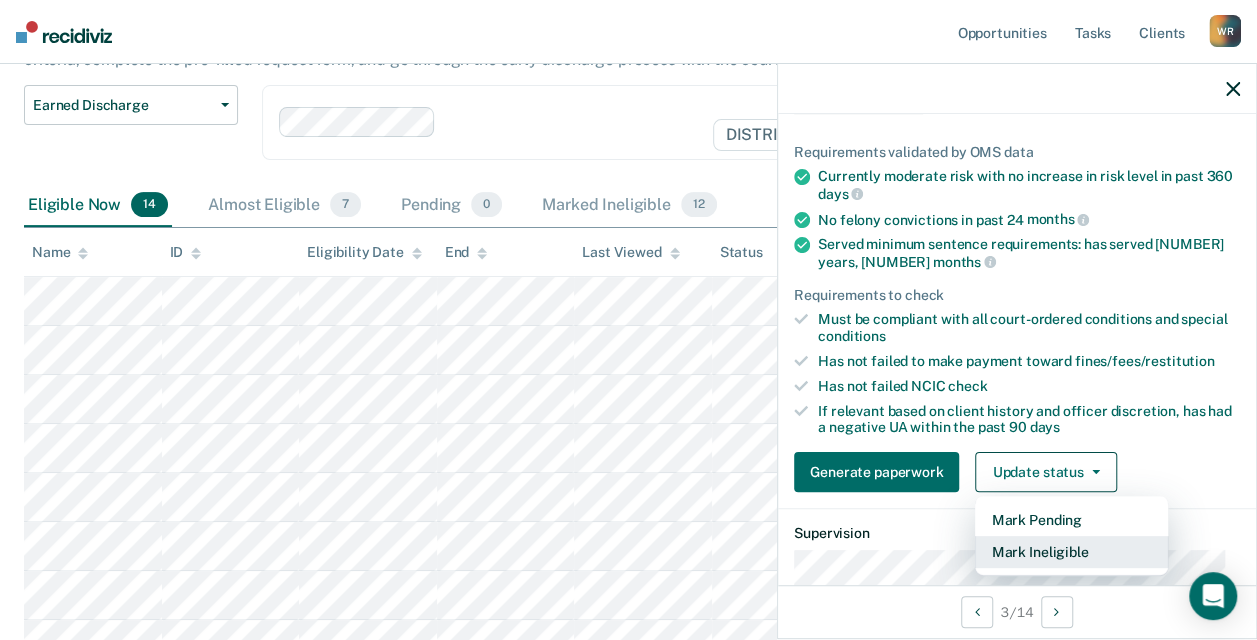 click on "Mark Ineligible" at bounding box center (1071, 552) 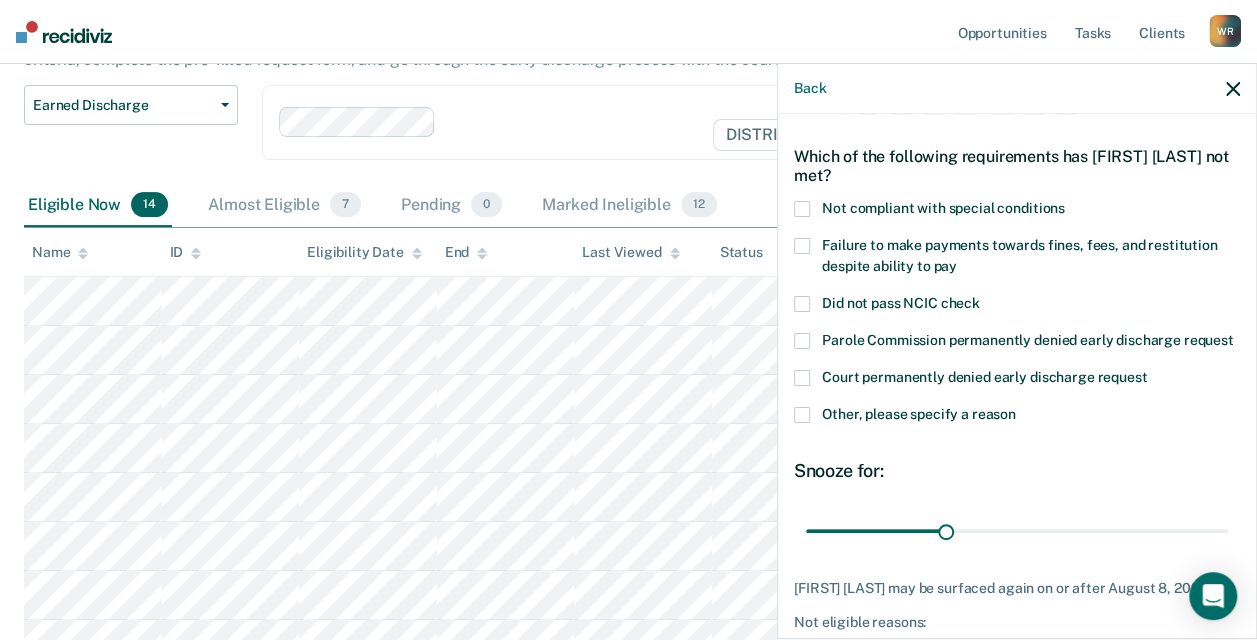 scroll, scrollTop: 65, scrollLeft: 0, axis: vertical 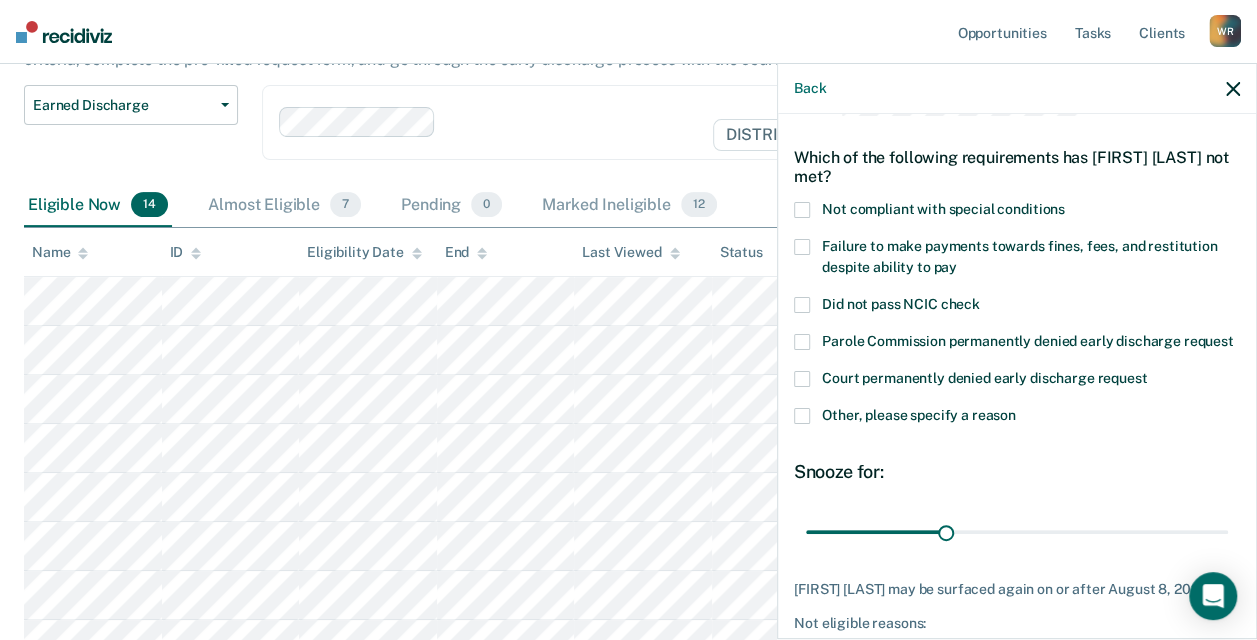click at bounding box center [802, 247] 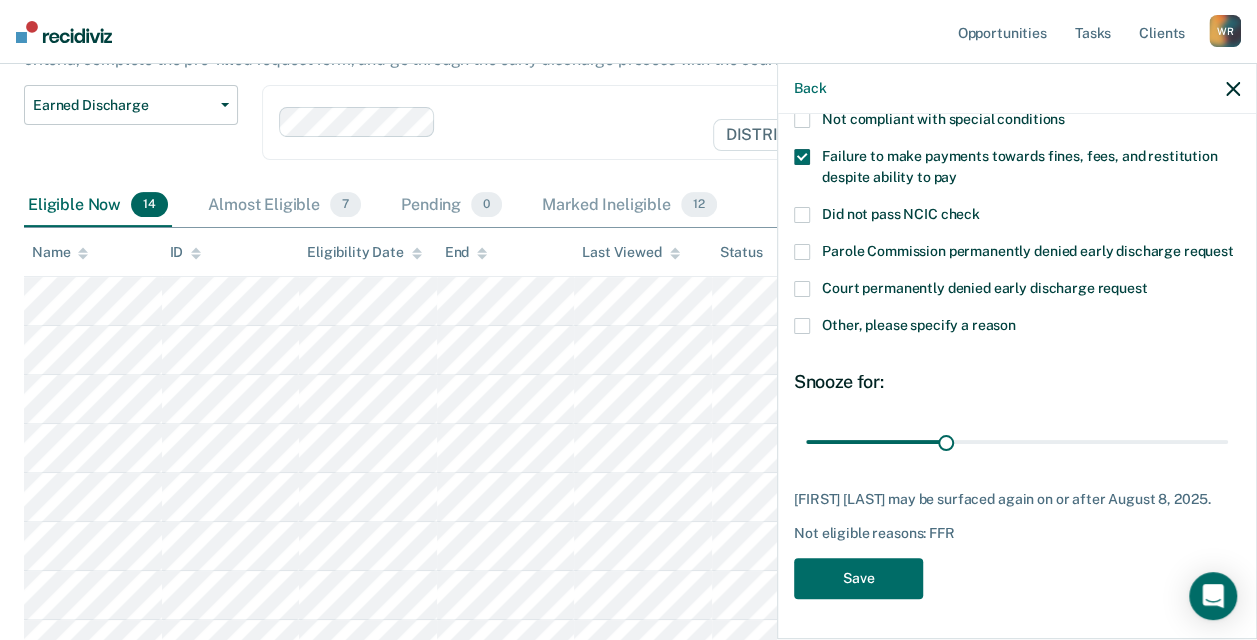 scroll, scrollTop: 172, scrollLeft: 0, axis: vertical 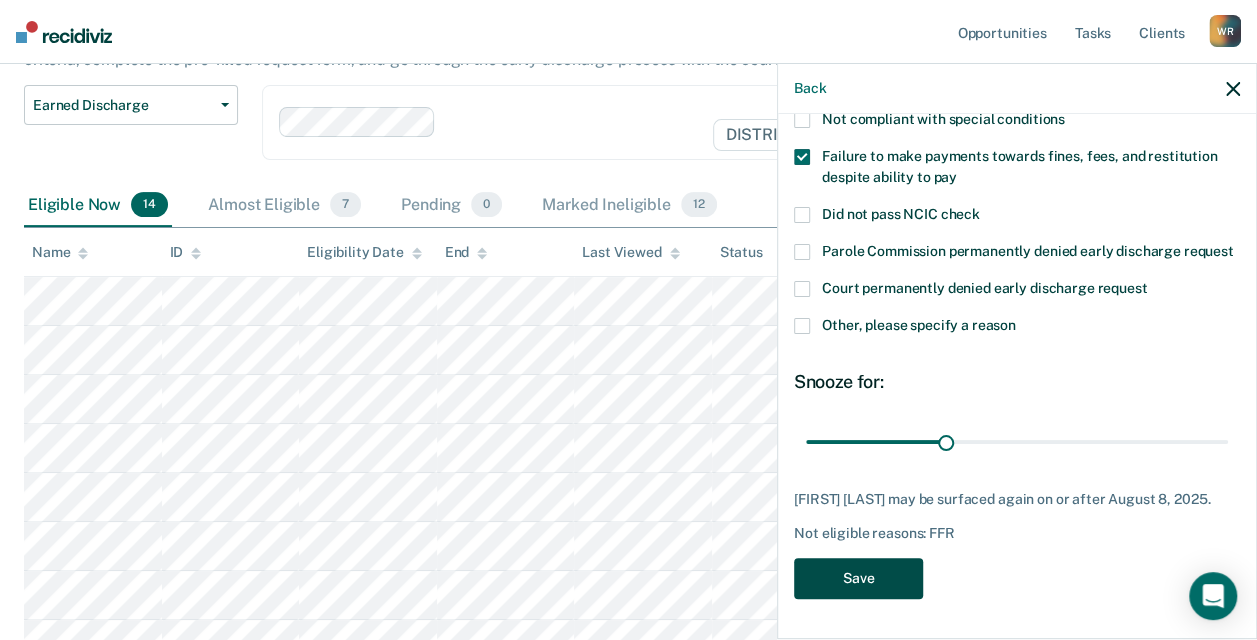 click on "Save" at bounding box center (858, 578) 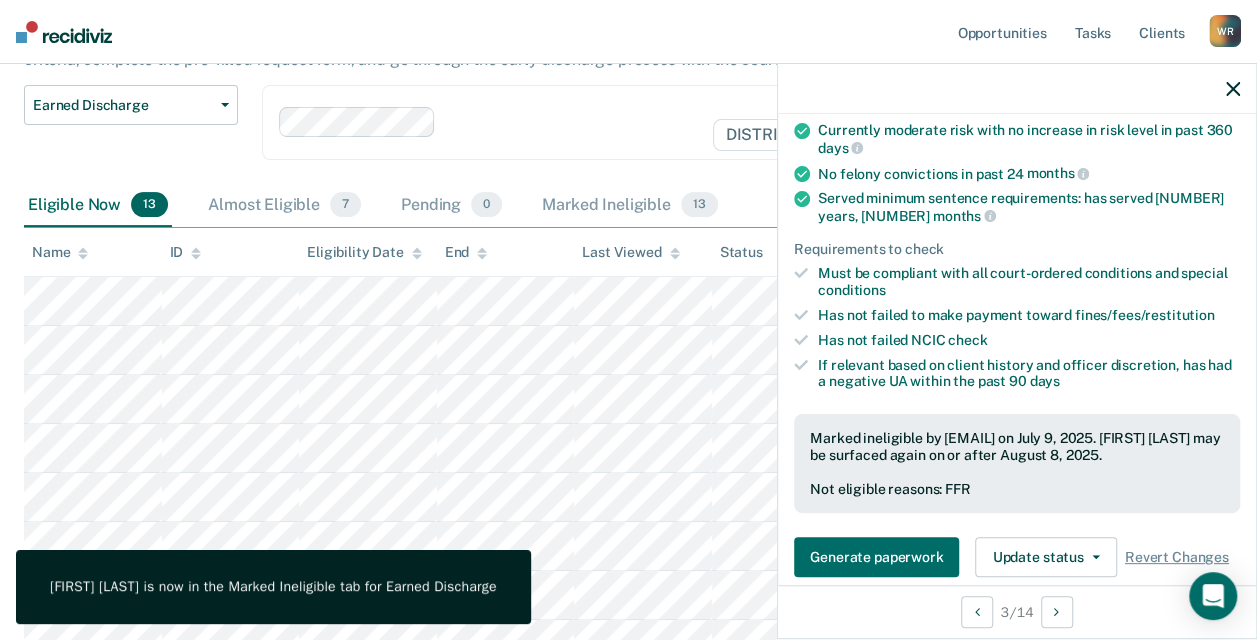 click at bounding box center (1233, 89) 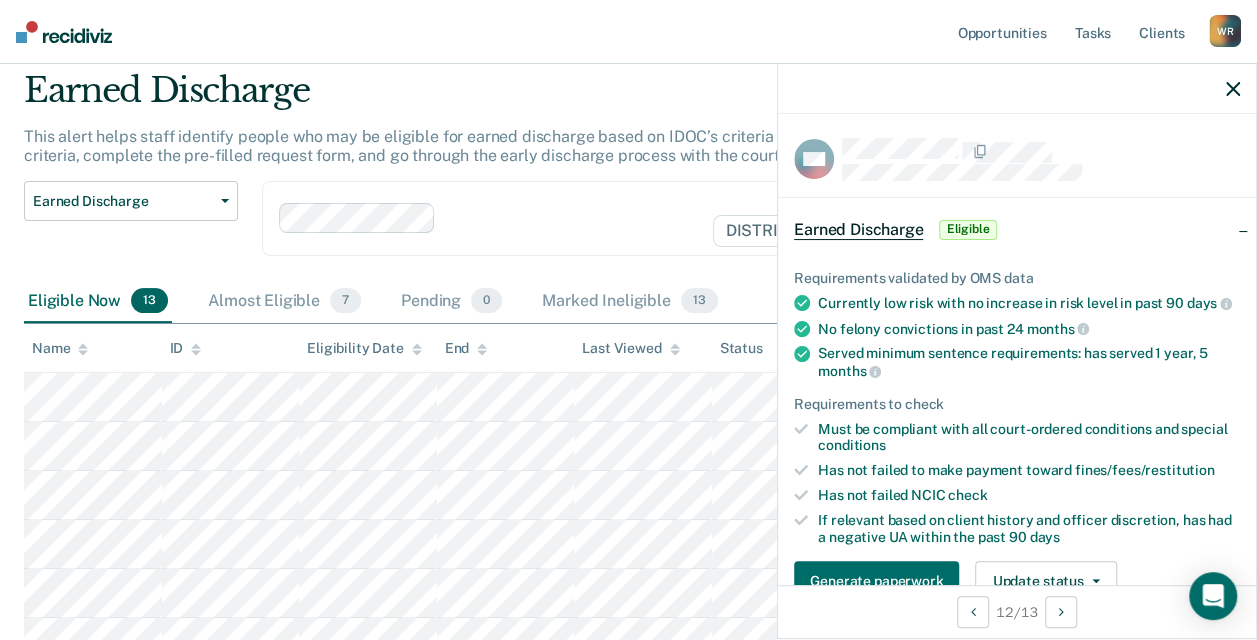 scroll, scrollTop: 66, scrollLeft: 0, axis: vertical 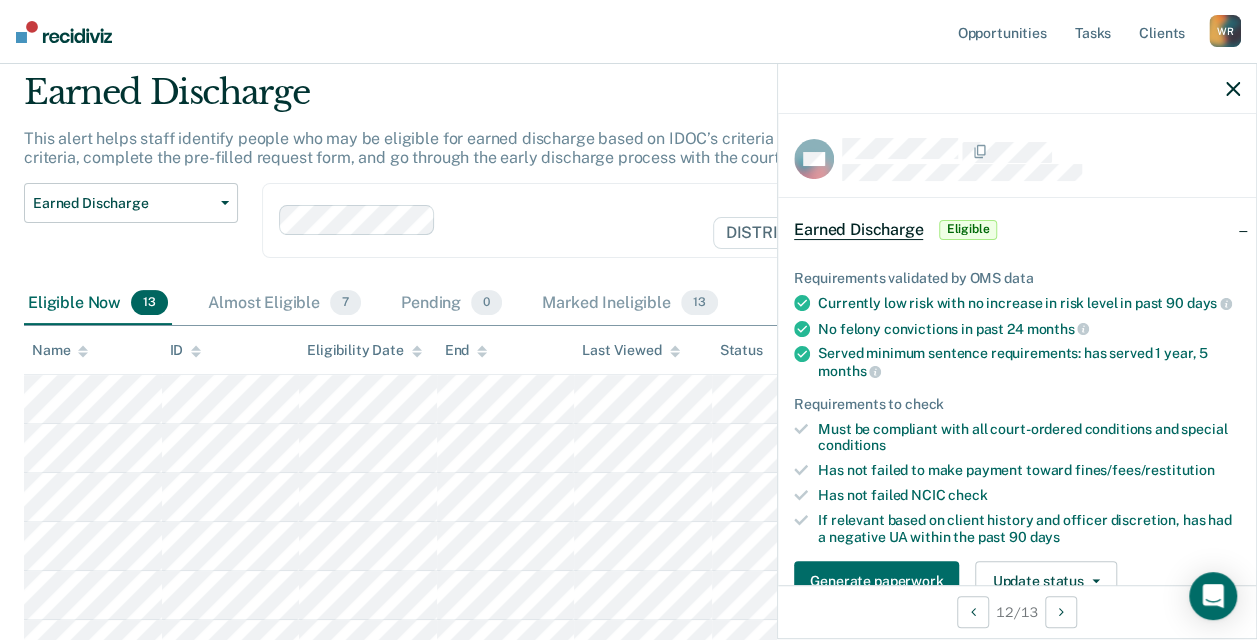 click at bounding box center [1233, 89] 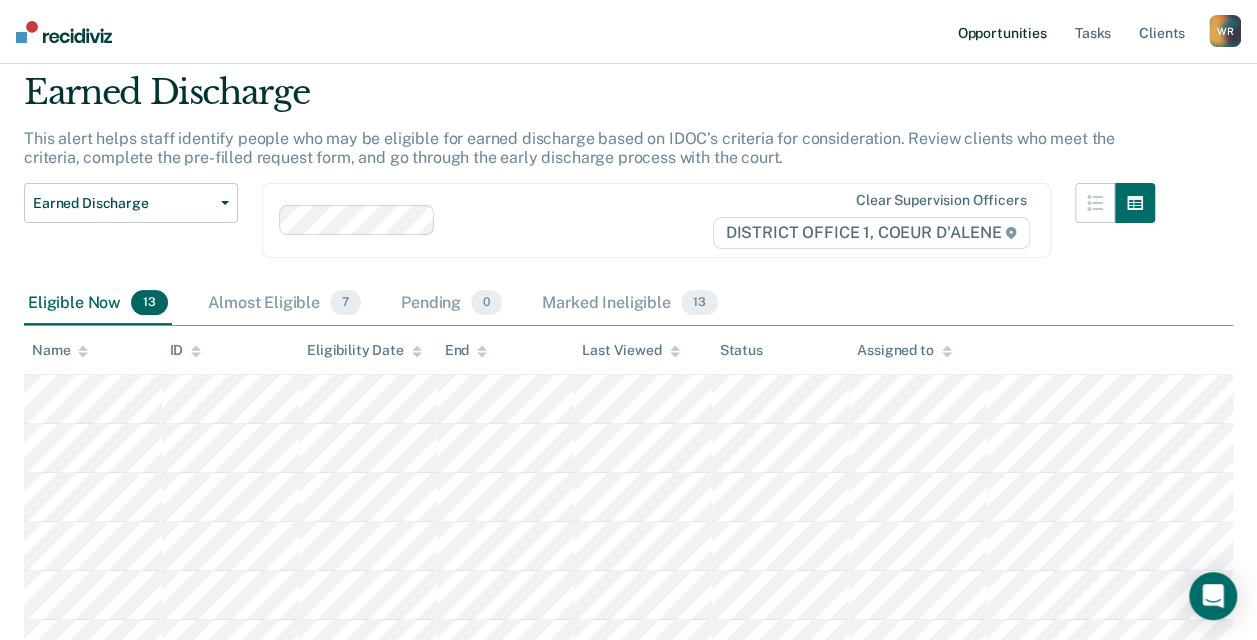 click on "Opportunities" at bounding box center [1001, 32] 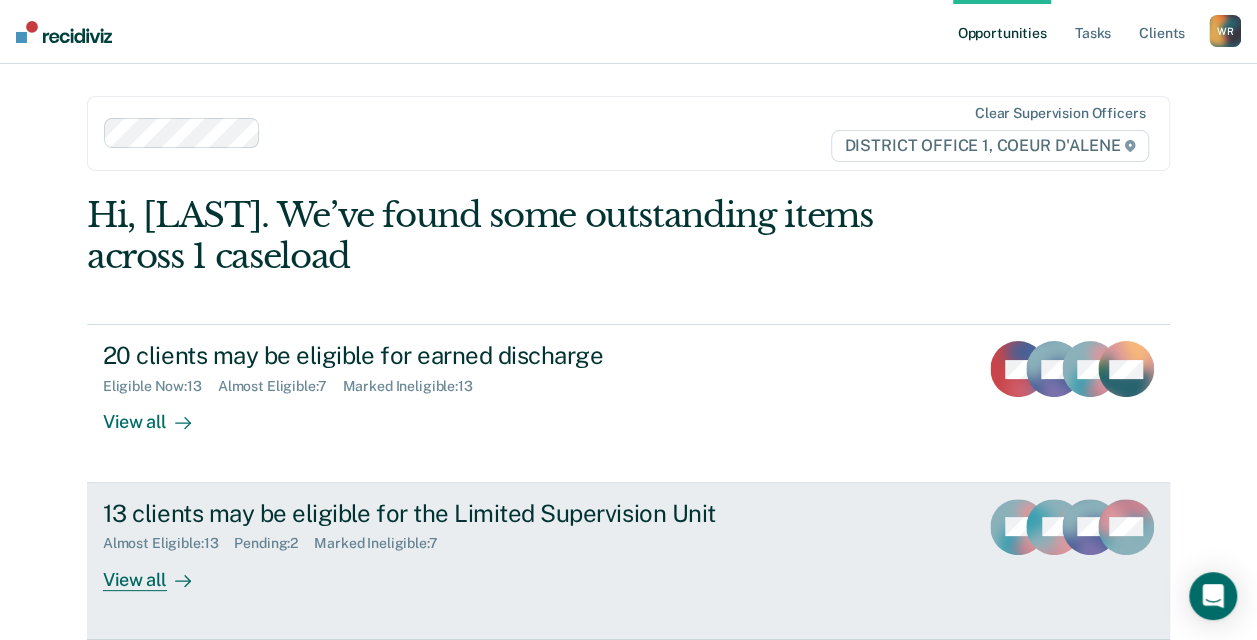 click on "13 clients may be eligible for the Limited Supervision Unit" at bounding box center [454, 513] 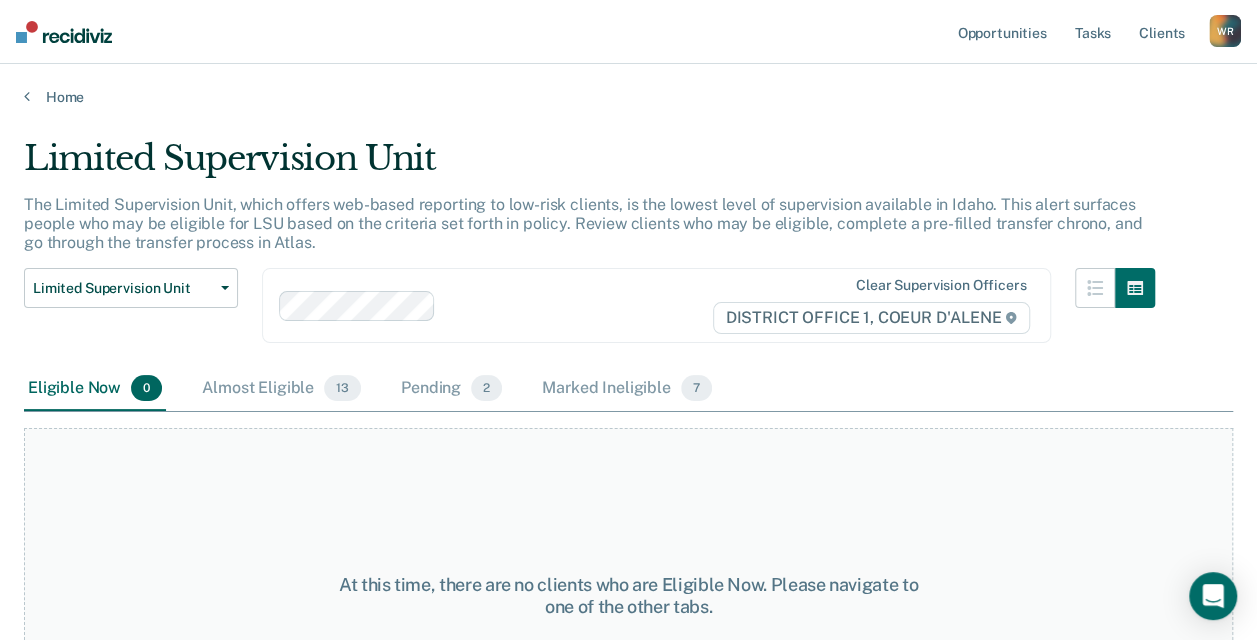 scroll, scrollTop: 122, scrollLeft: 0, axis: vertical 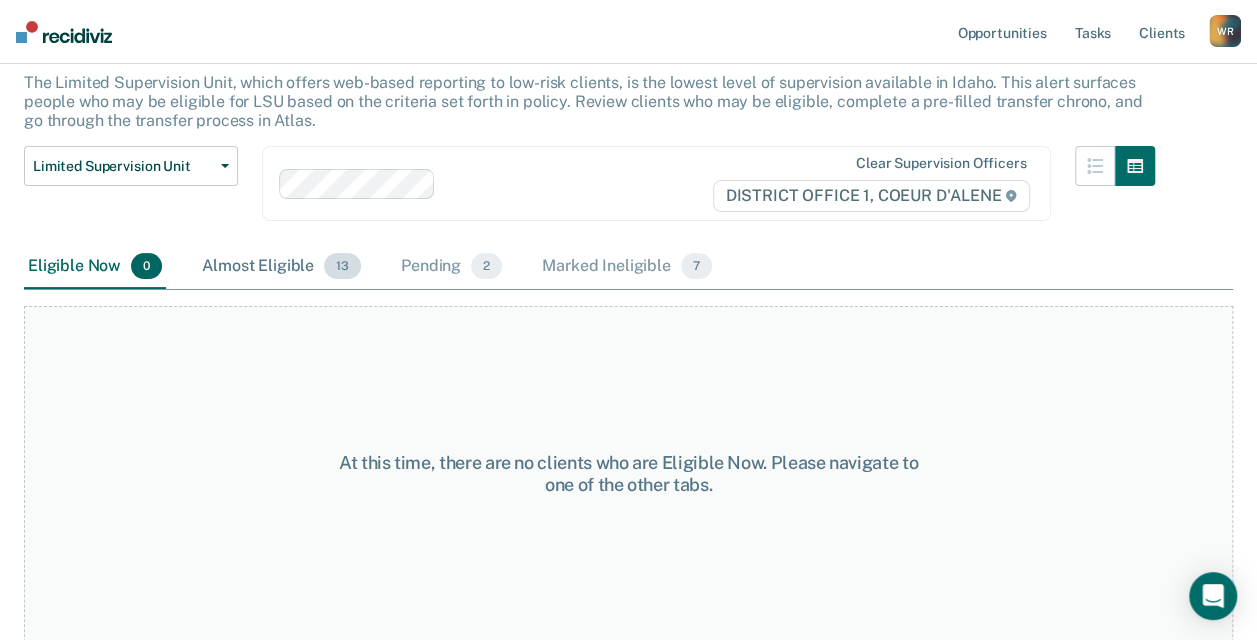 click on "Almost Eligible [NUMBER]" at bounding box center [281, 267] 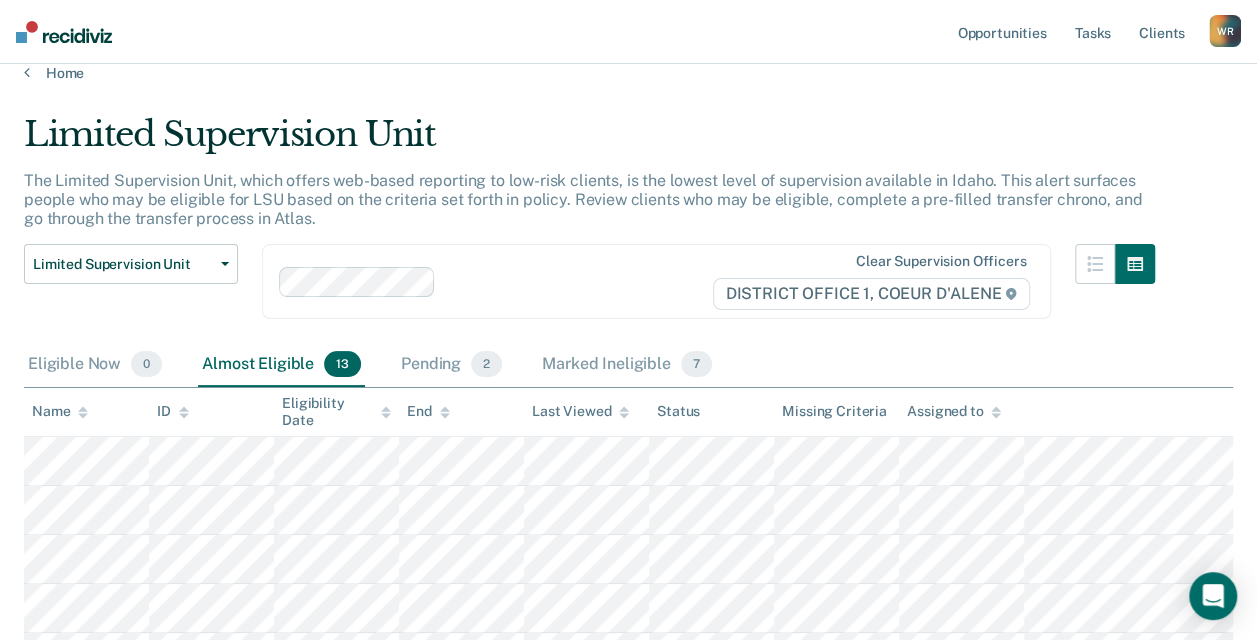 scroll, scrollTop: 23, scrollLeft: 0, axis: vertical 